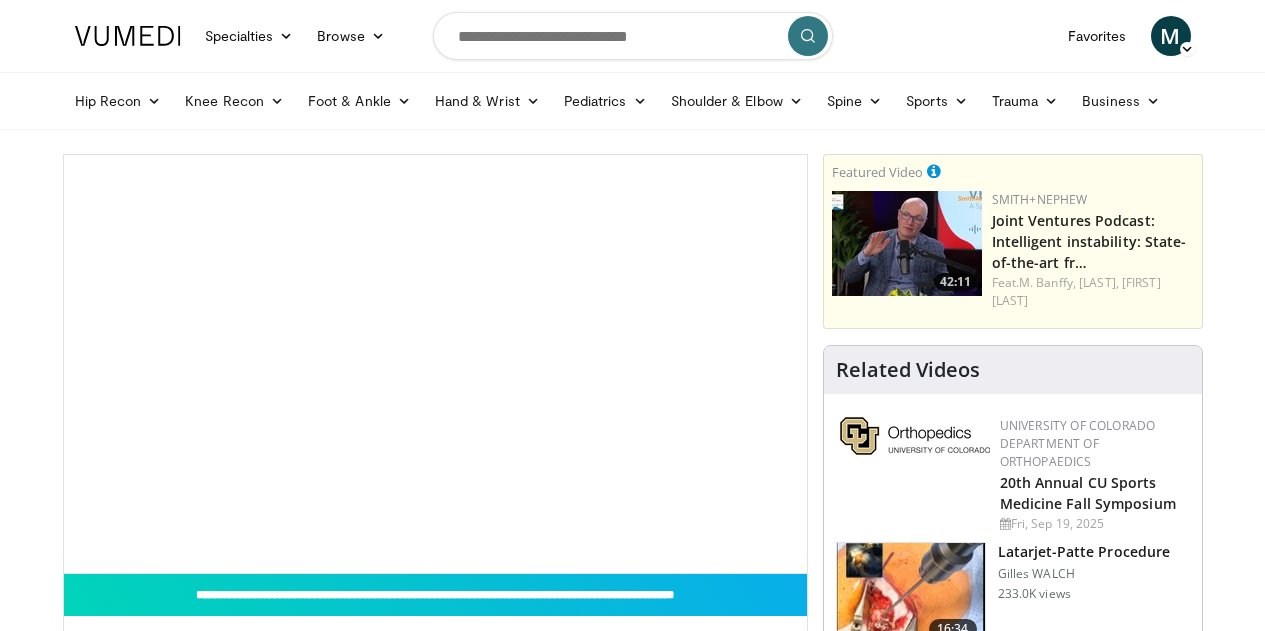 scroll, scrollTop: 0, scrollLeft: 0, axis: both 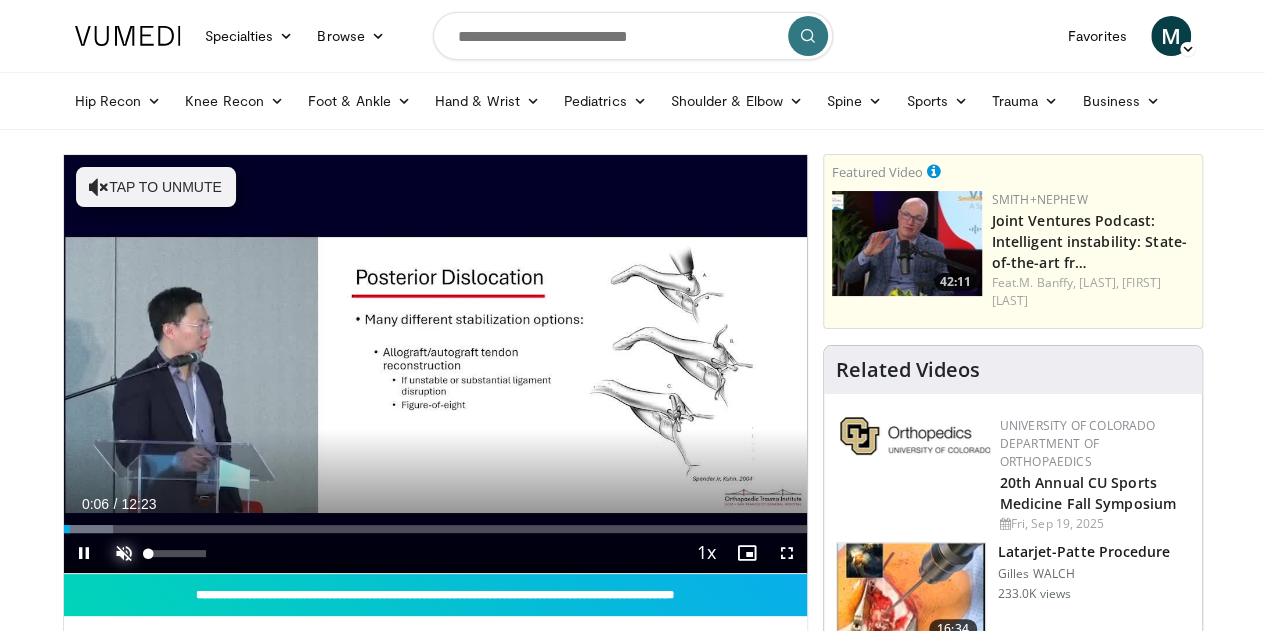 click at bounding box center (124, 553) 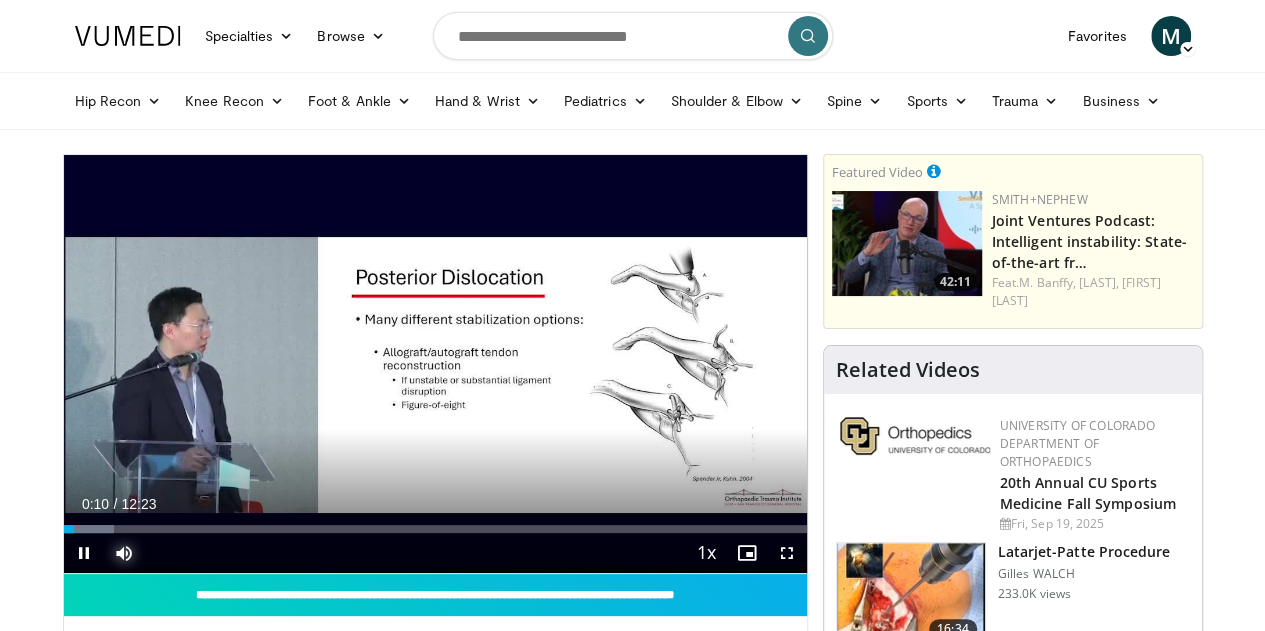 type 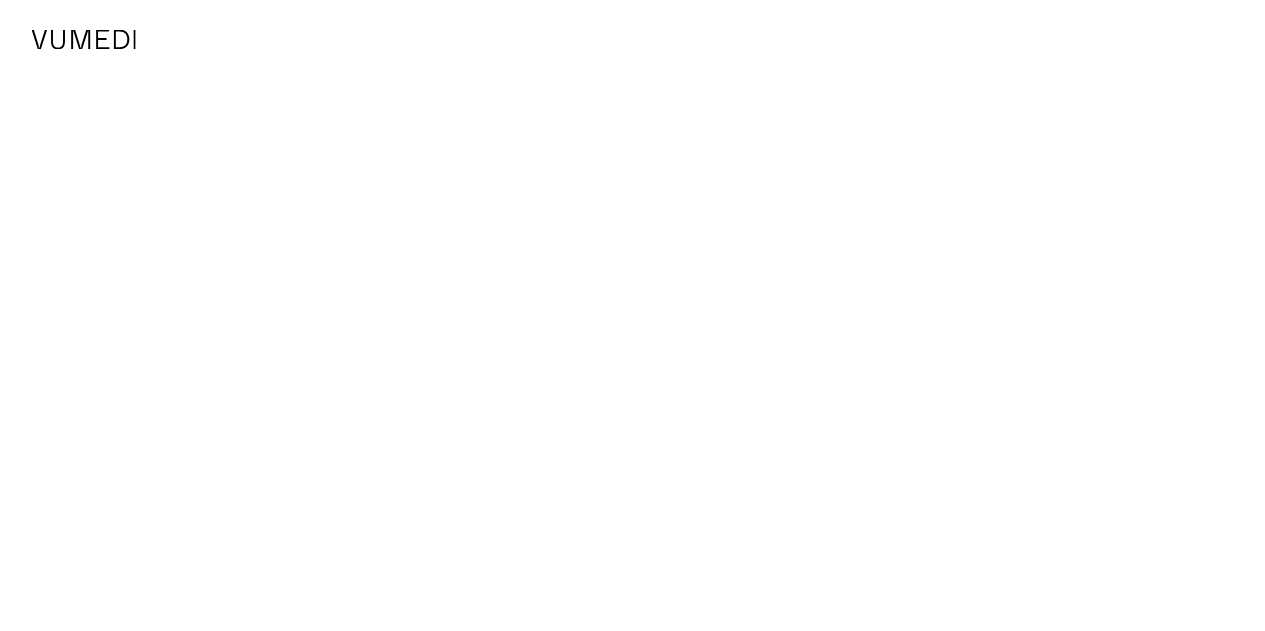 scroll, scrollTop: 0, scrollLeft: 0, axis: both 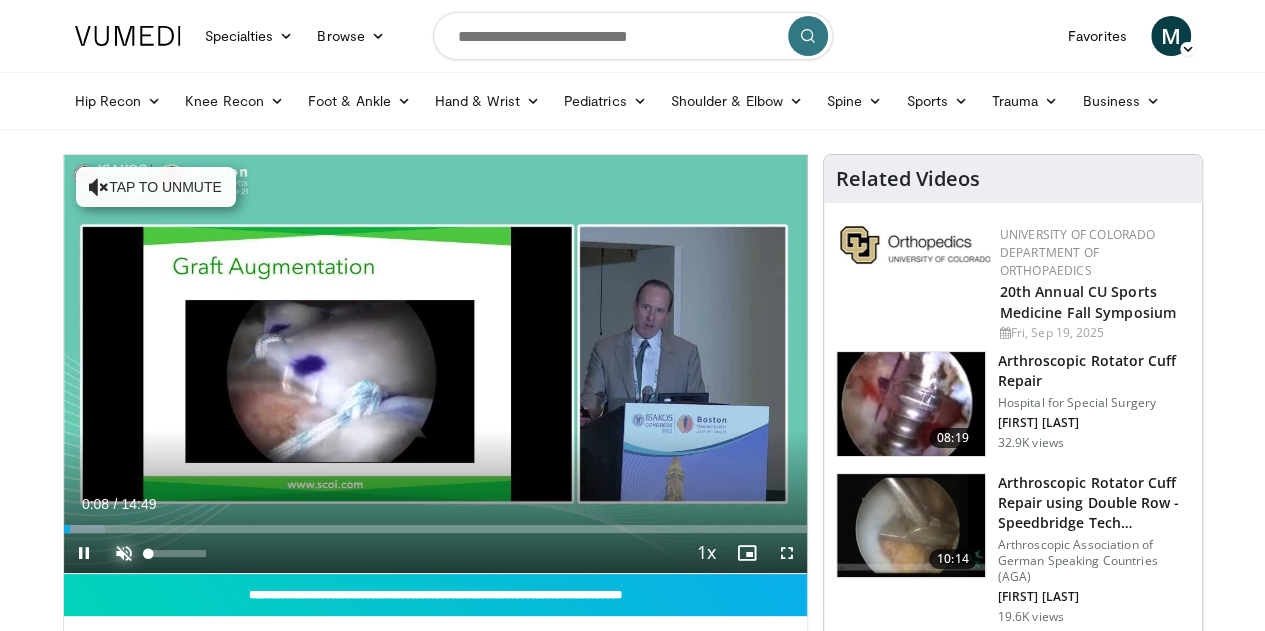 click at bounding box center (124, 553) 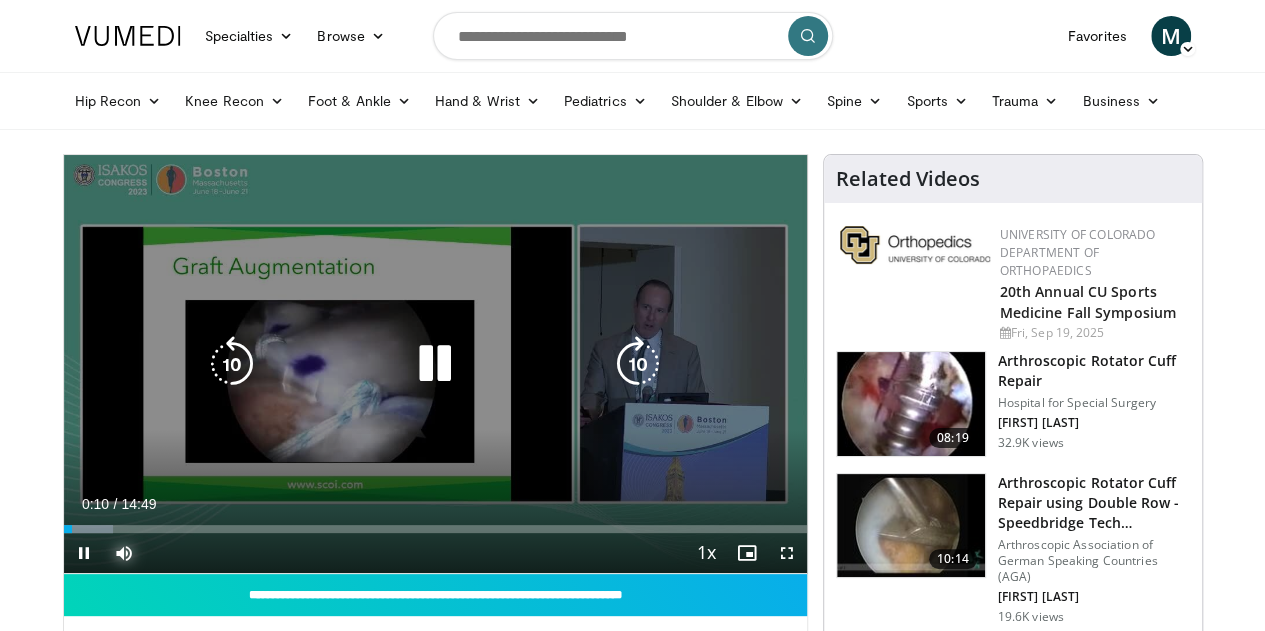 type 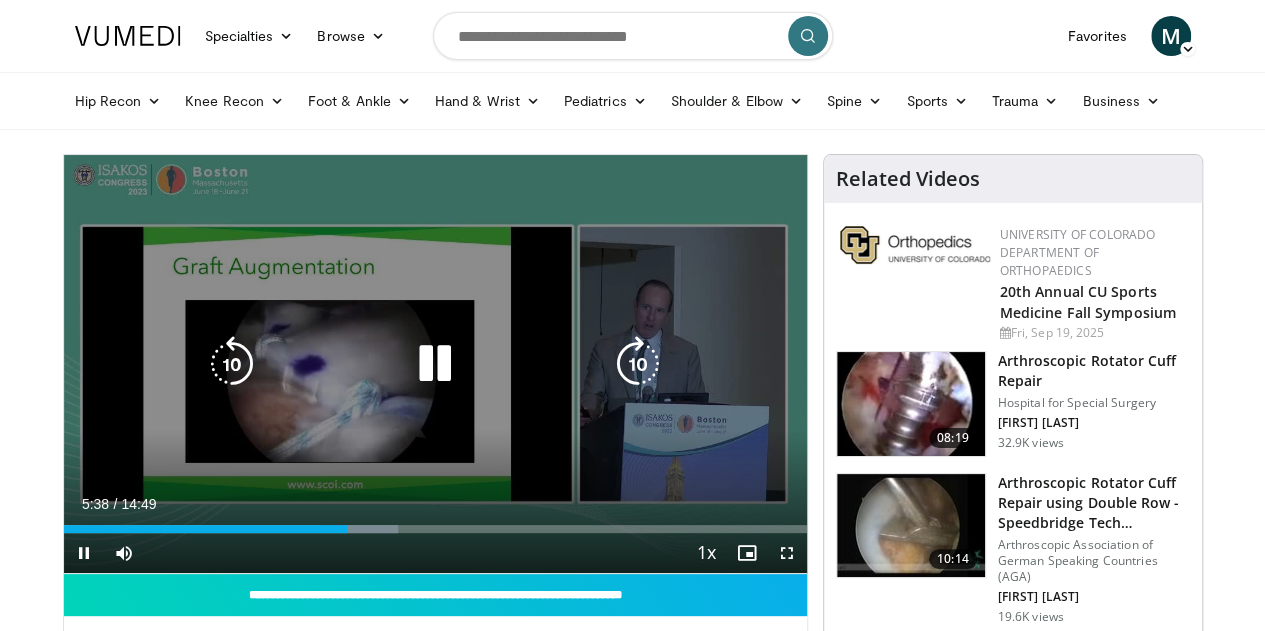 click at bounding box center (232, 364) 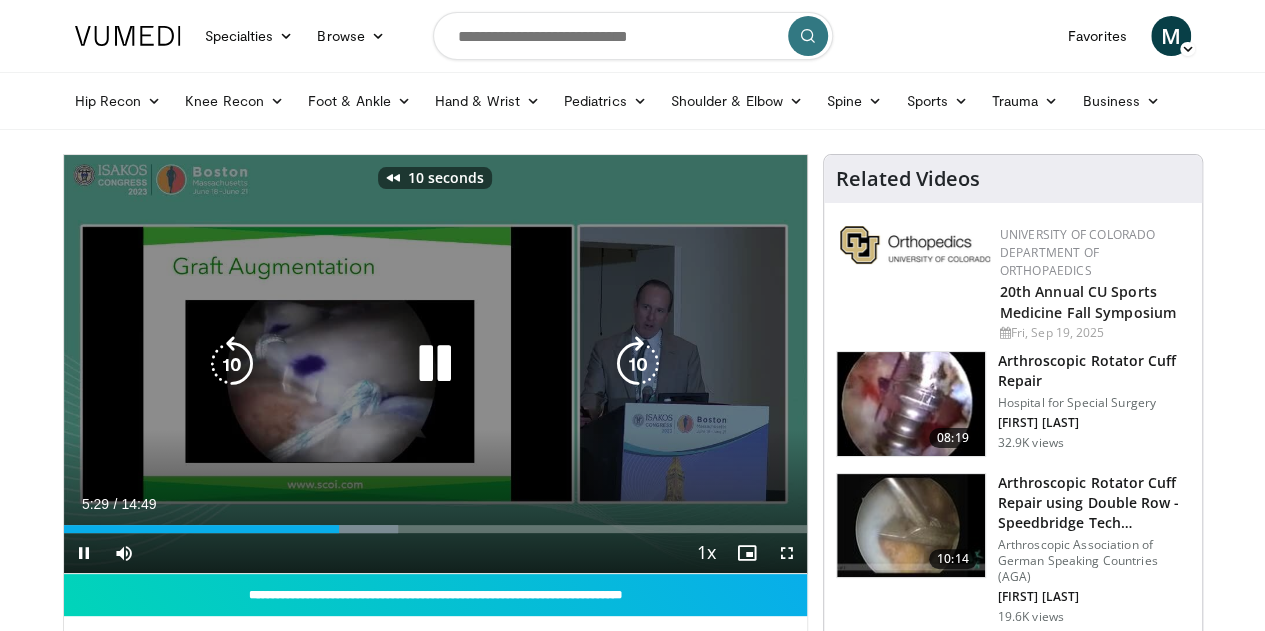 click at bounding box center (232, 364) 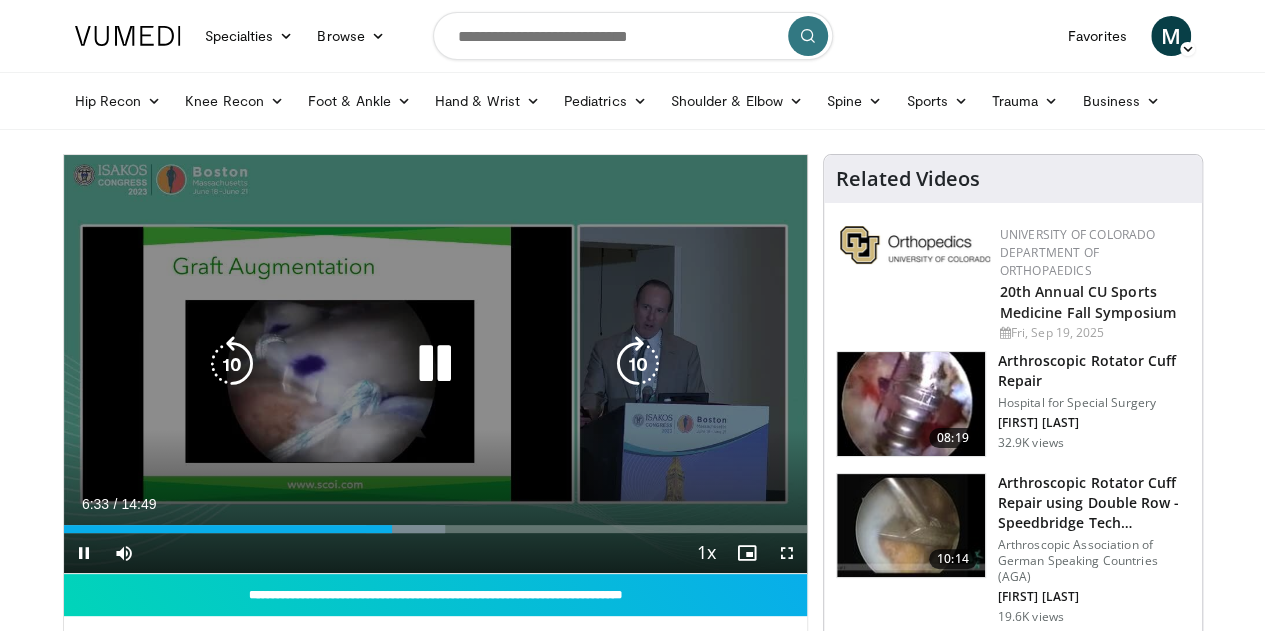 click at bounding box center (232, 364) 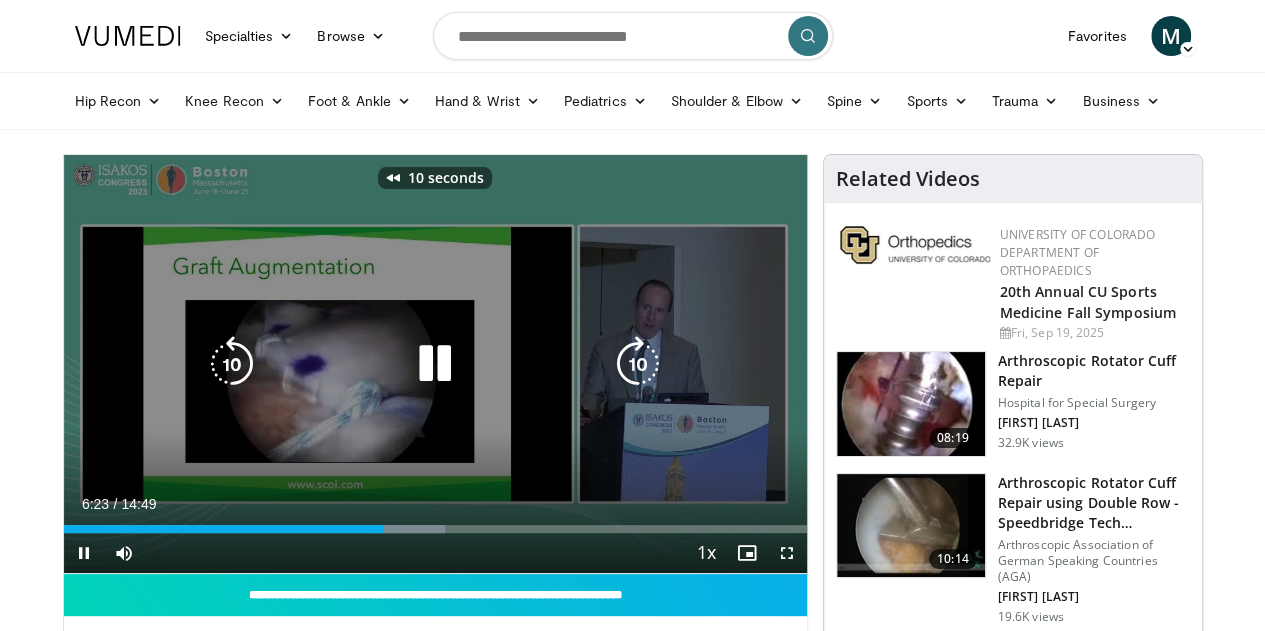 click at bounding box center (232, 364) 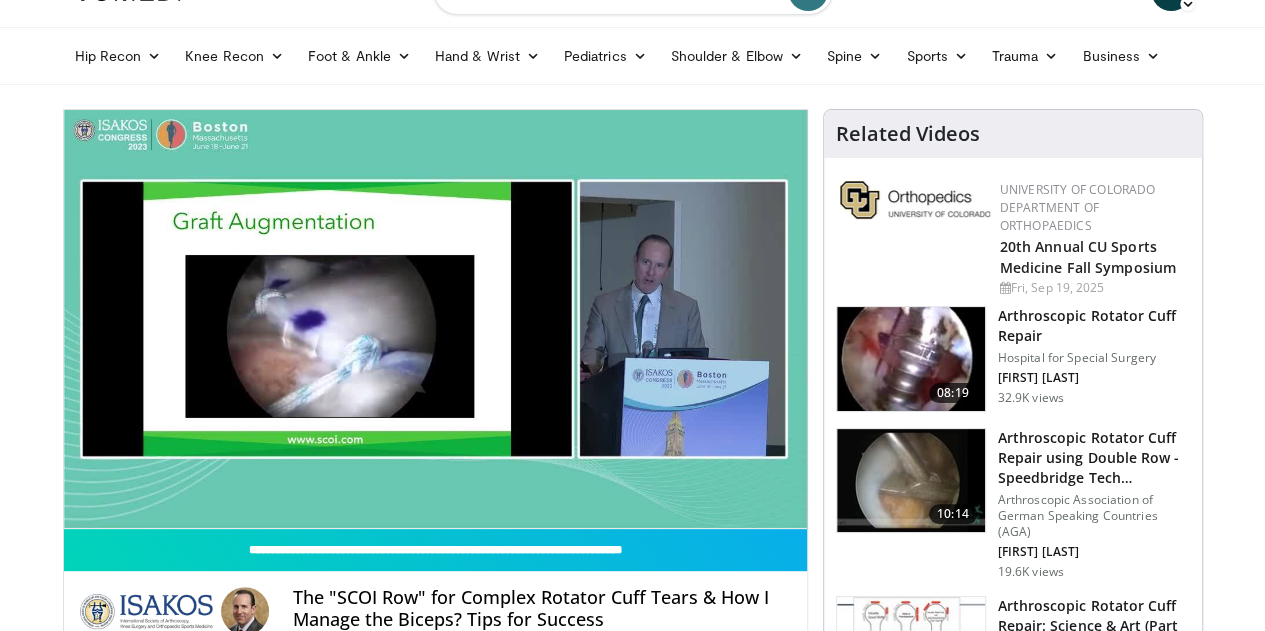 scroll, scrollTop: 133, scrollLeft: 0, axis: vertical 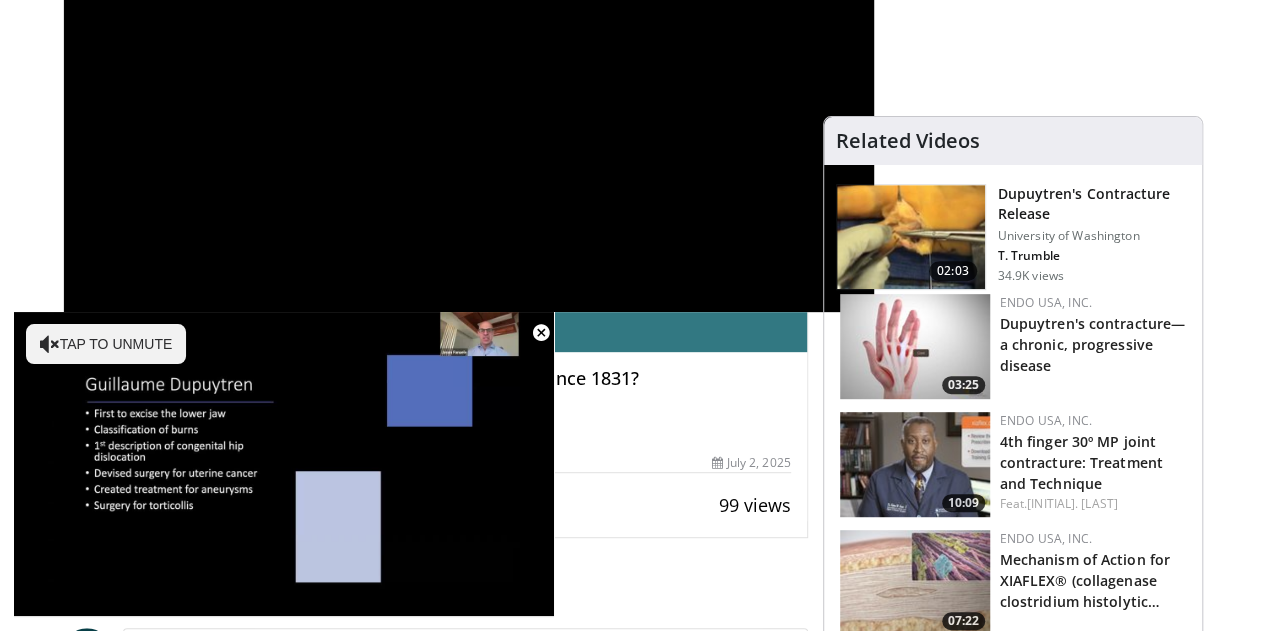 click on "**********" at bounding box center [469, 83] 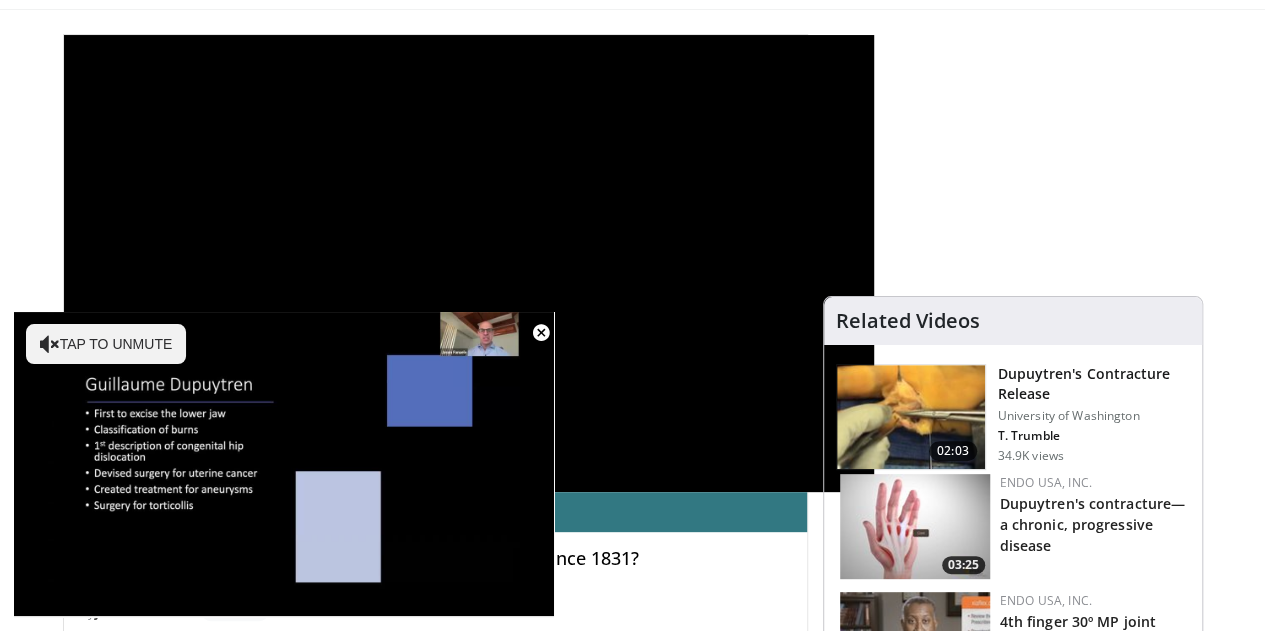 scroll, scrollTop: 0, scrollLeft: 0, axis: both 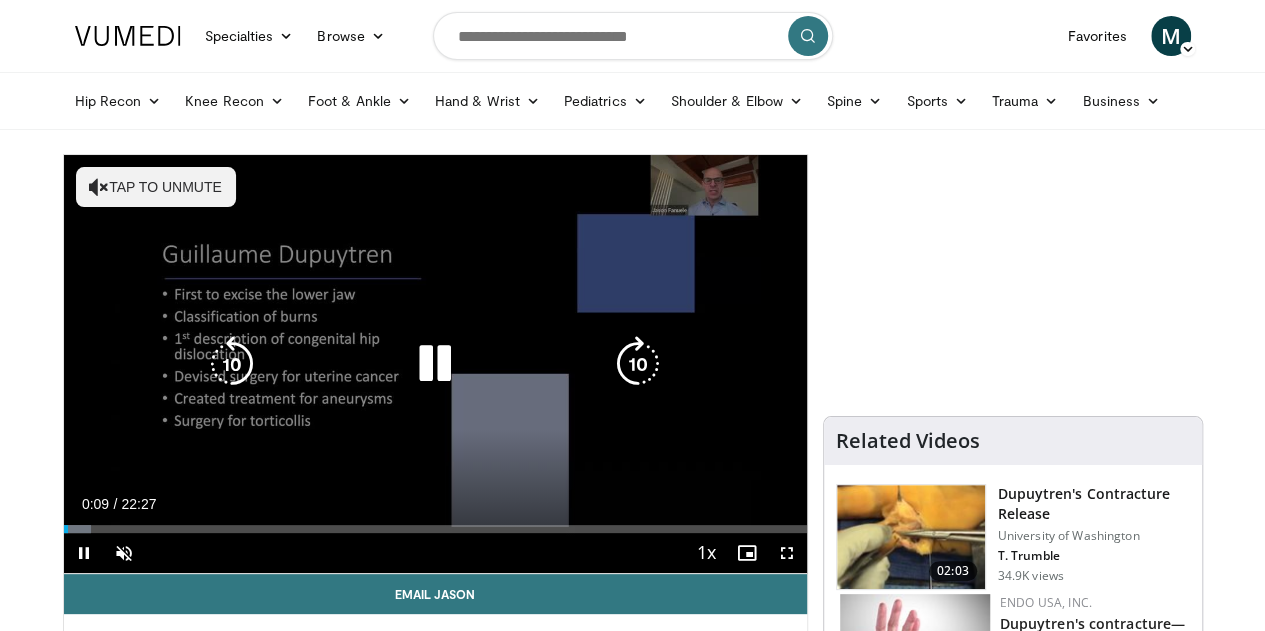 click at bounding box center (435, 364) 